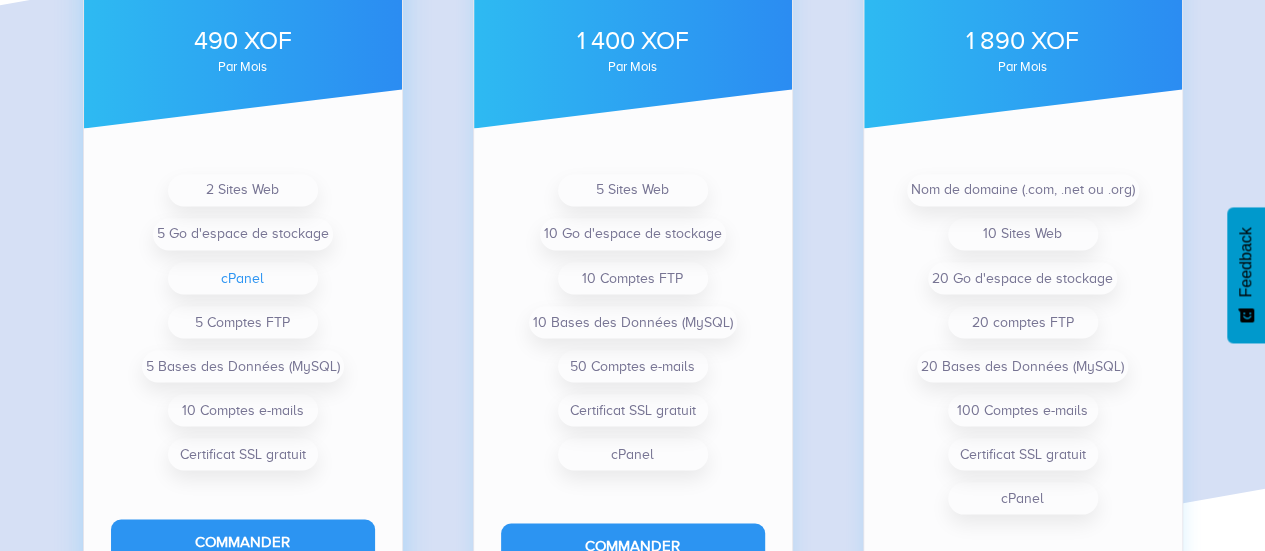scroll, scrollTop: 1670, scrollLeft: 0, axis: vertical 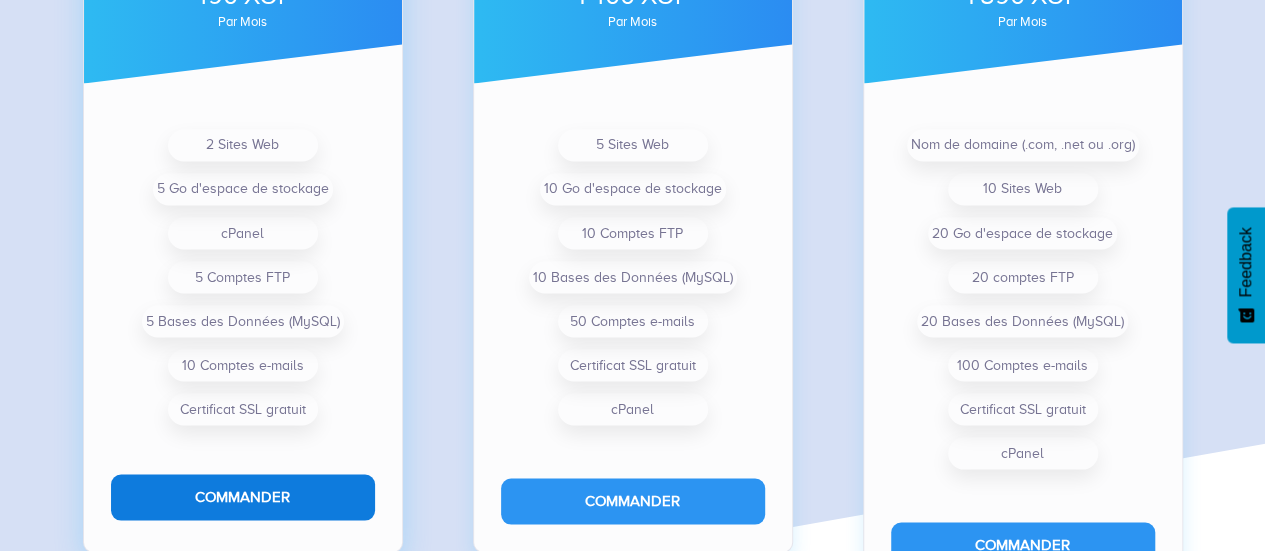 click on "Commander" at bounding box center (243, 496) 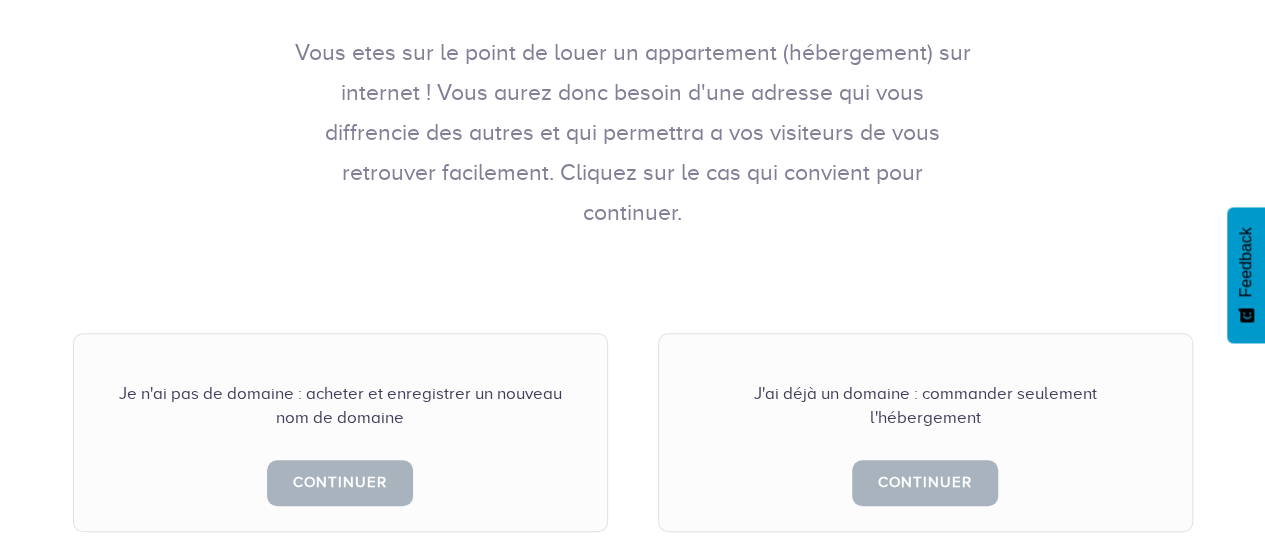 scroll, scrollTop: 400, scrollLeft: 0, axis: vertical 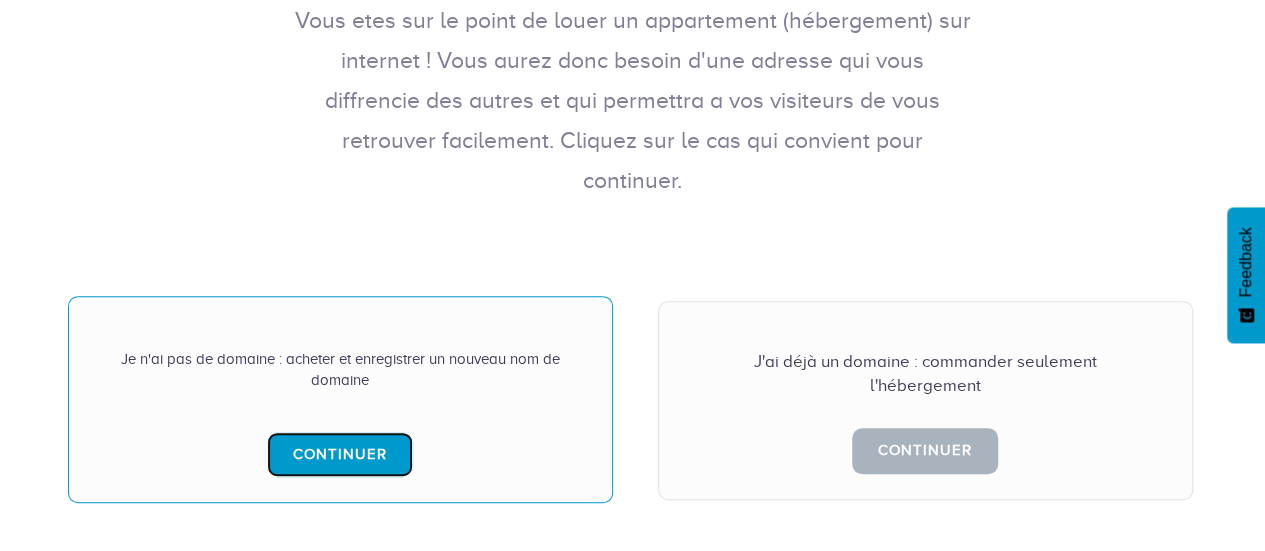 click on "Continuer" at bounding box center [340, 454] 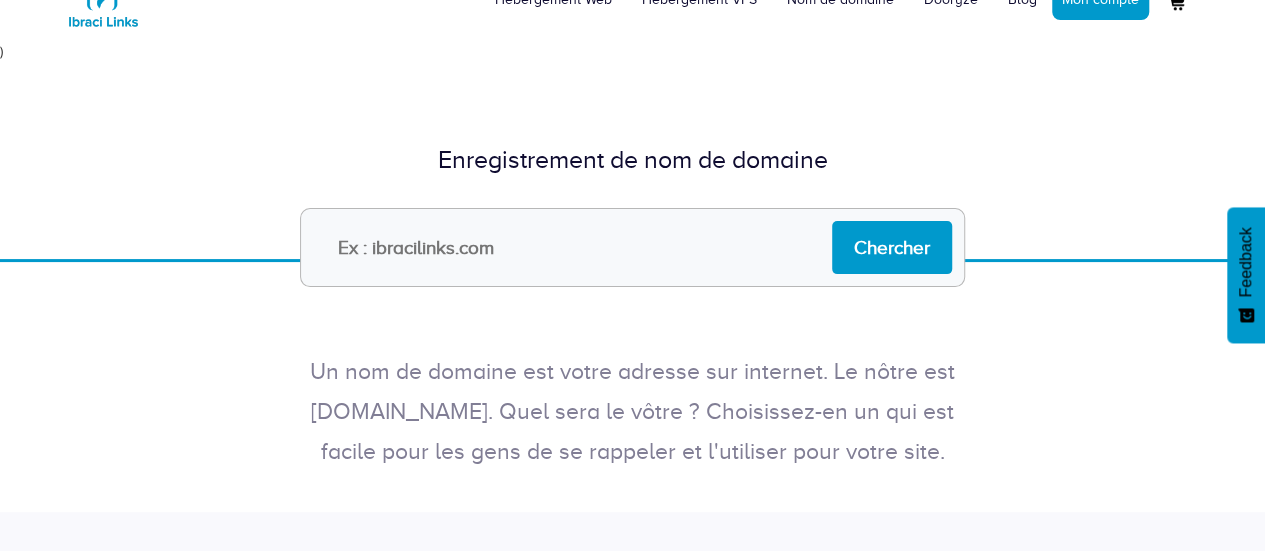 scroll, scrollTop: 100, scrollLeft: 0, axis: vertical 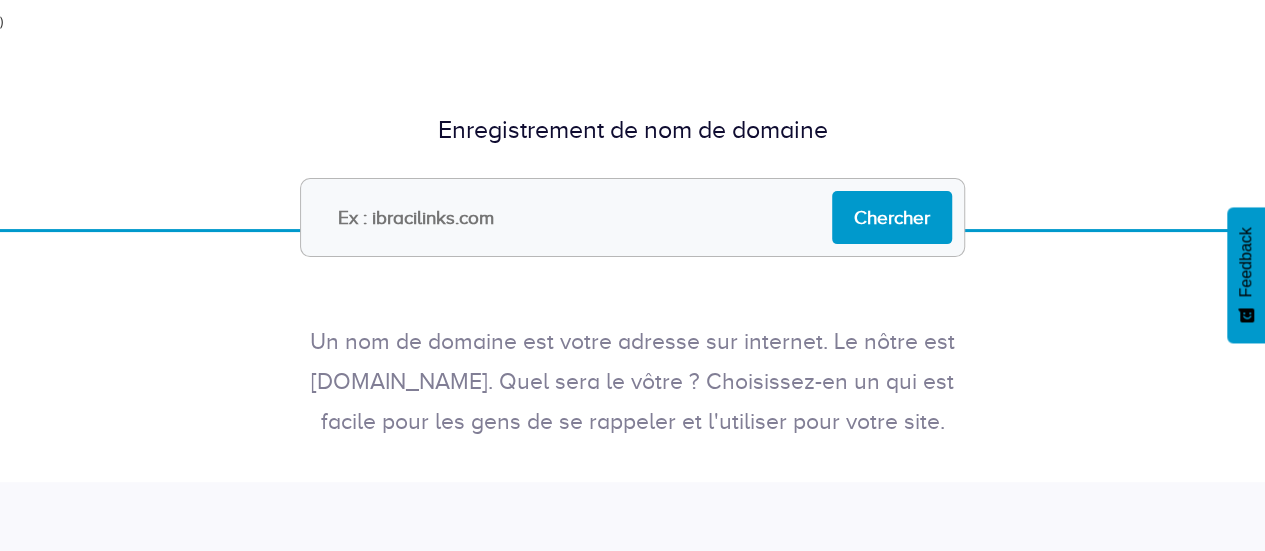 click at bounding box center (632, 217) 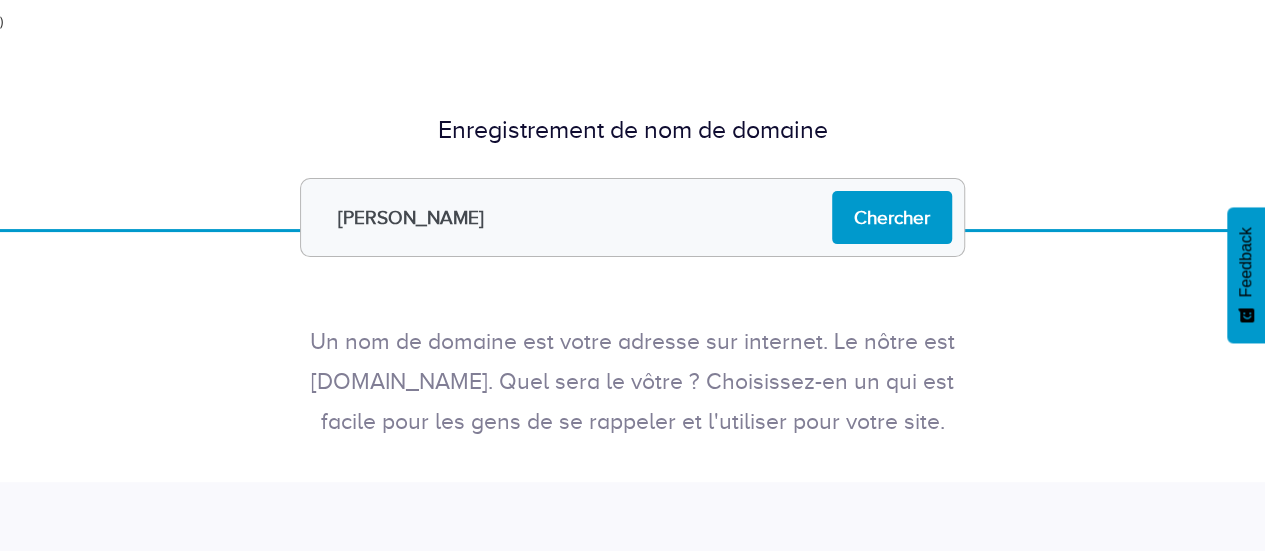 click on "Eloko" at bounding box center (632, 217) 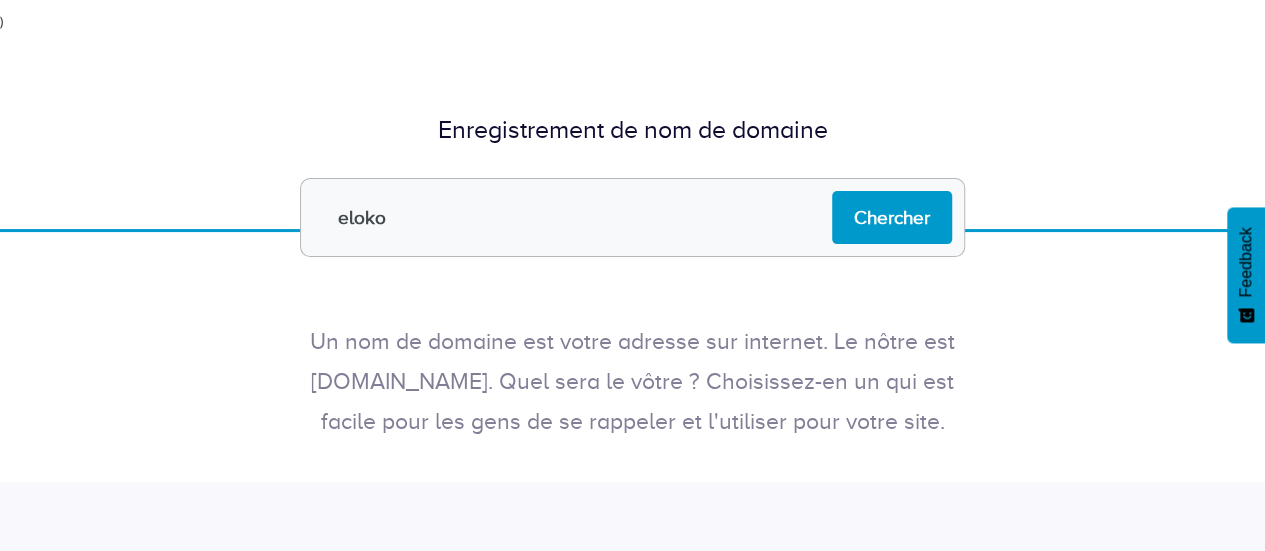 click on "eloko" at bounding box center (632, 217) 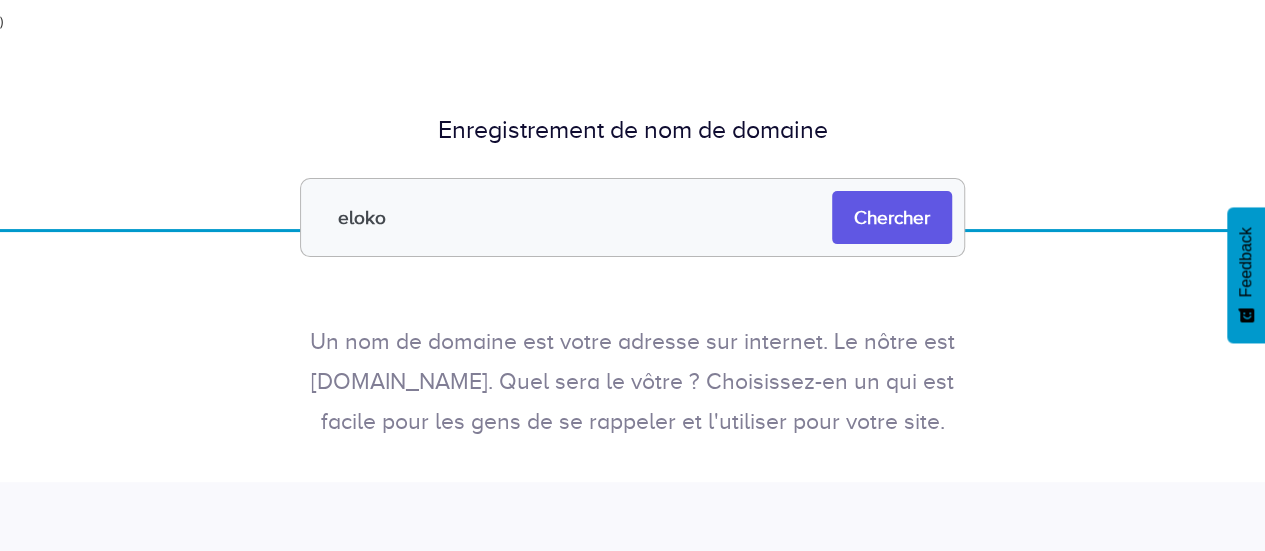 click on "Chercher" at bounding box center (892, 217) 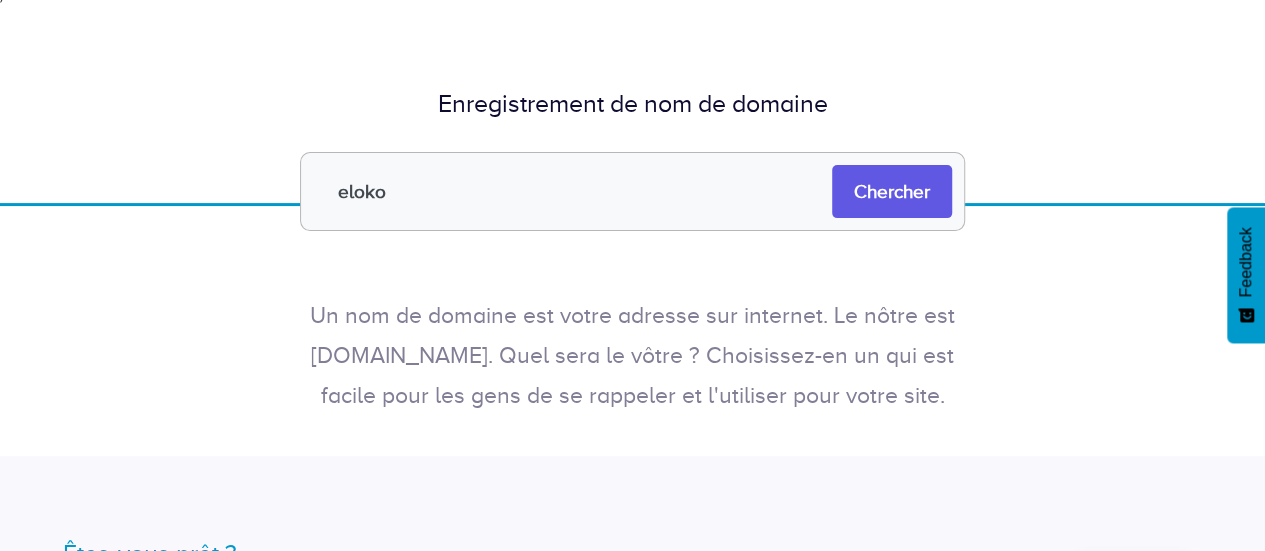 scroll, scrollTop: 200, scrollLeft: 0, axis: vertical 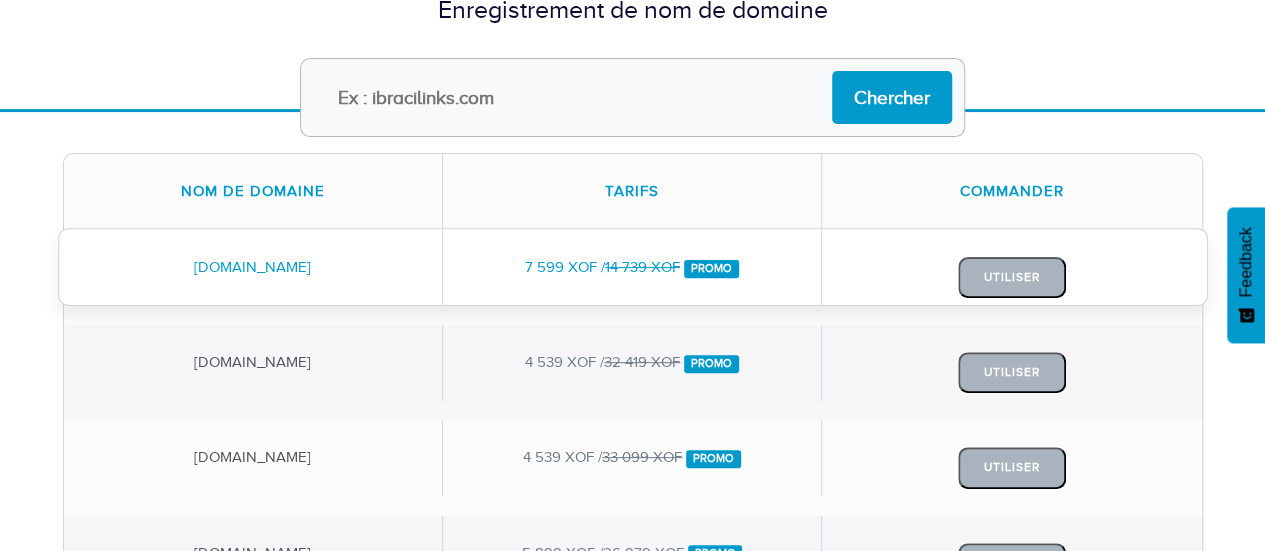drag, startPoint x: 521, startPoint y: 267, endPoint x: 562, endPoint y: 263, distance: 41.19466 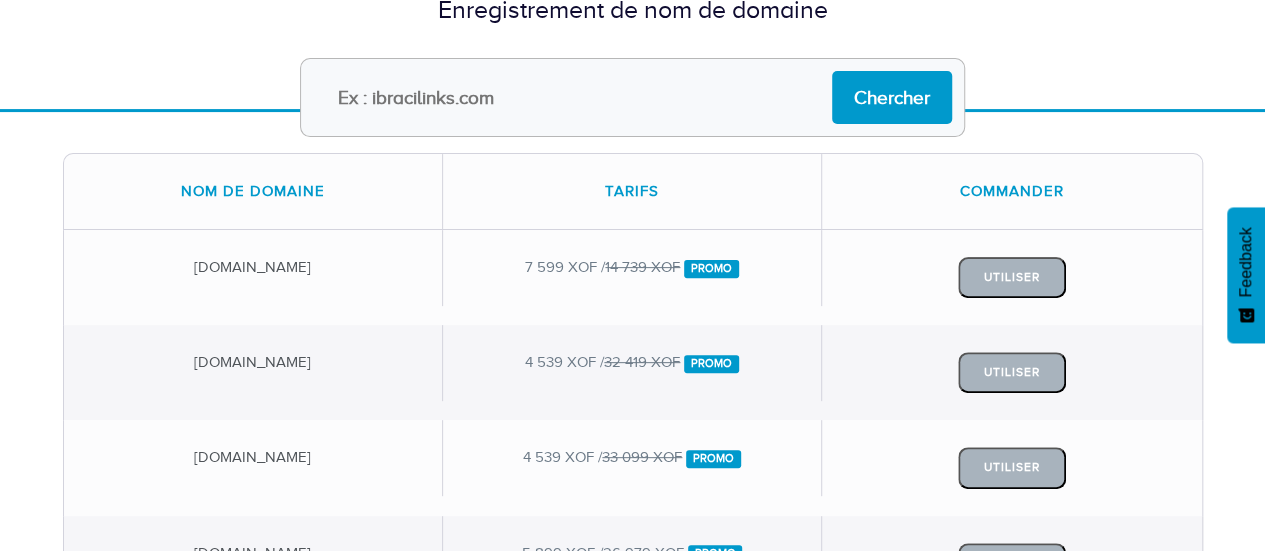 click on "Tarifs" at bounding box center [632, 191] 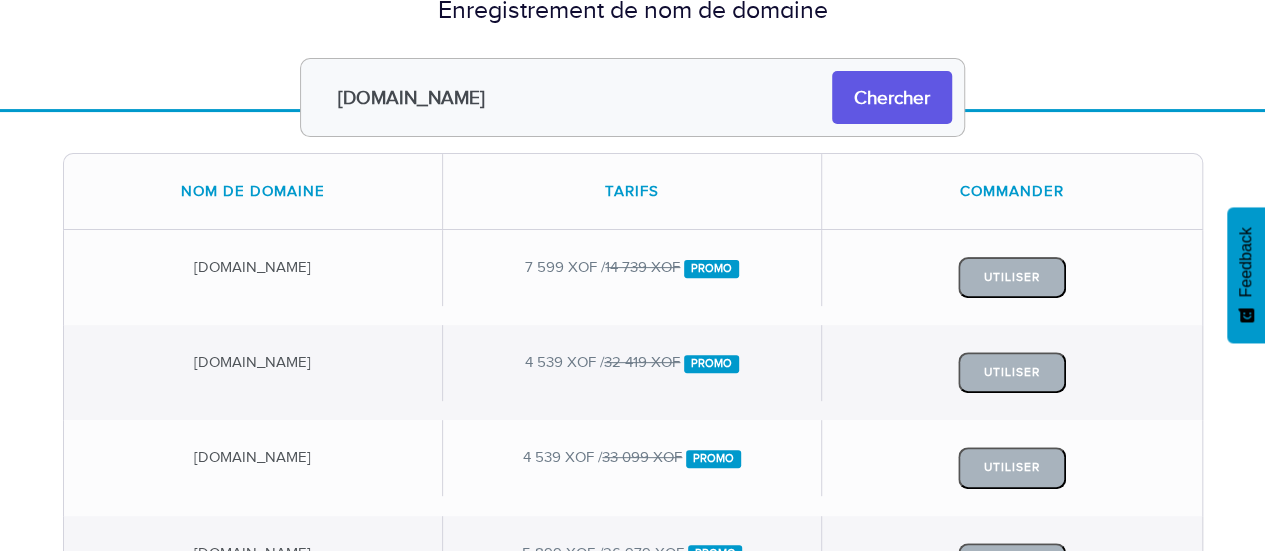 type on "eloko.com" 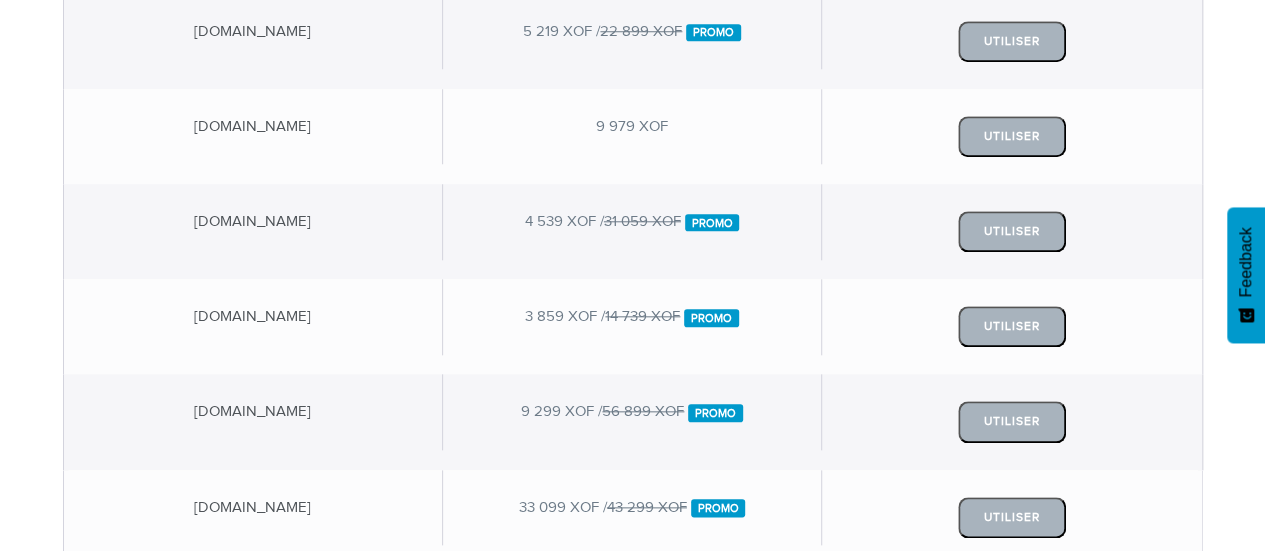 scroll, scrollTop: 700, scrollLeft: 0, axis: vertical 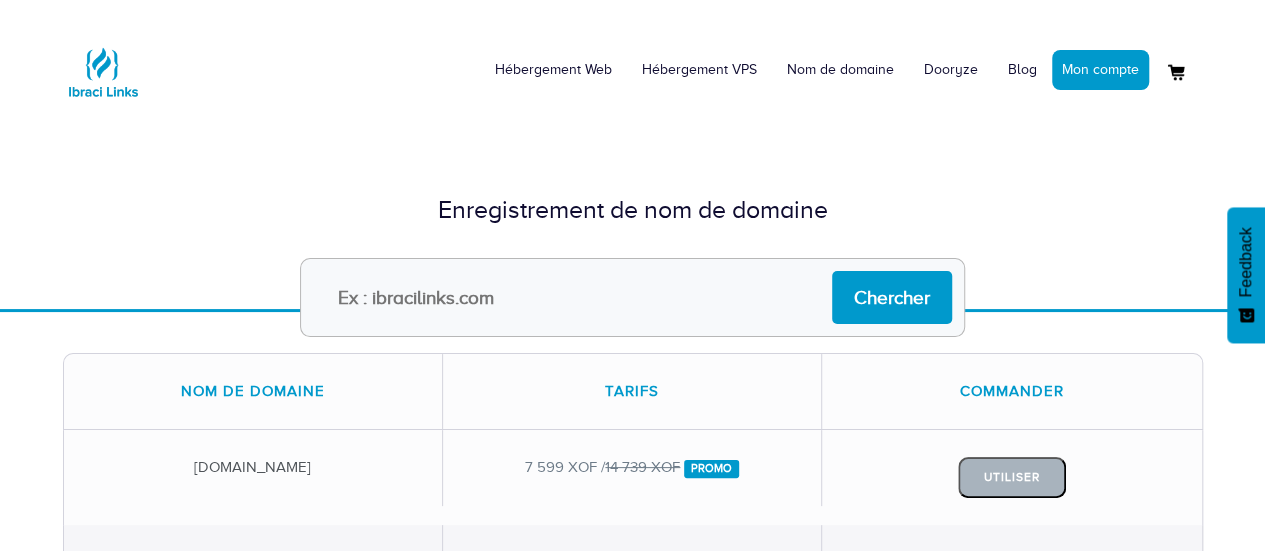 click on "Enregistrement de nom de domaine" at bounding box center [633, 210] 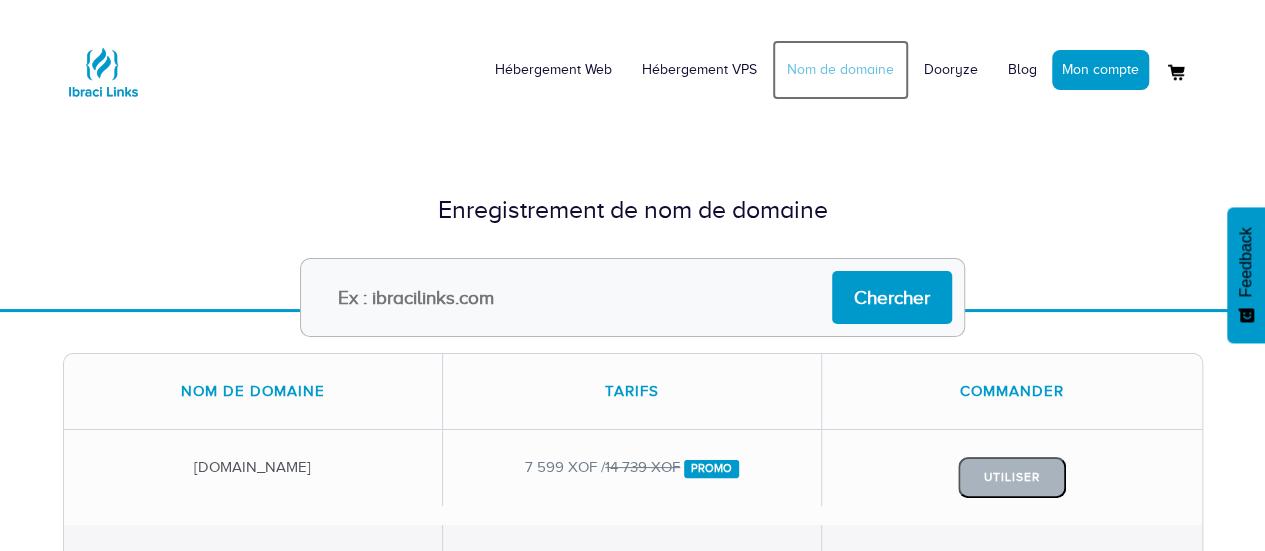 click on "Nom de domaine" at bounding box center [840, 70] 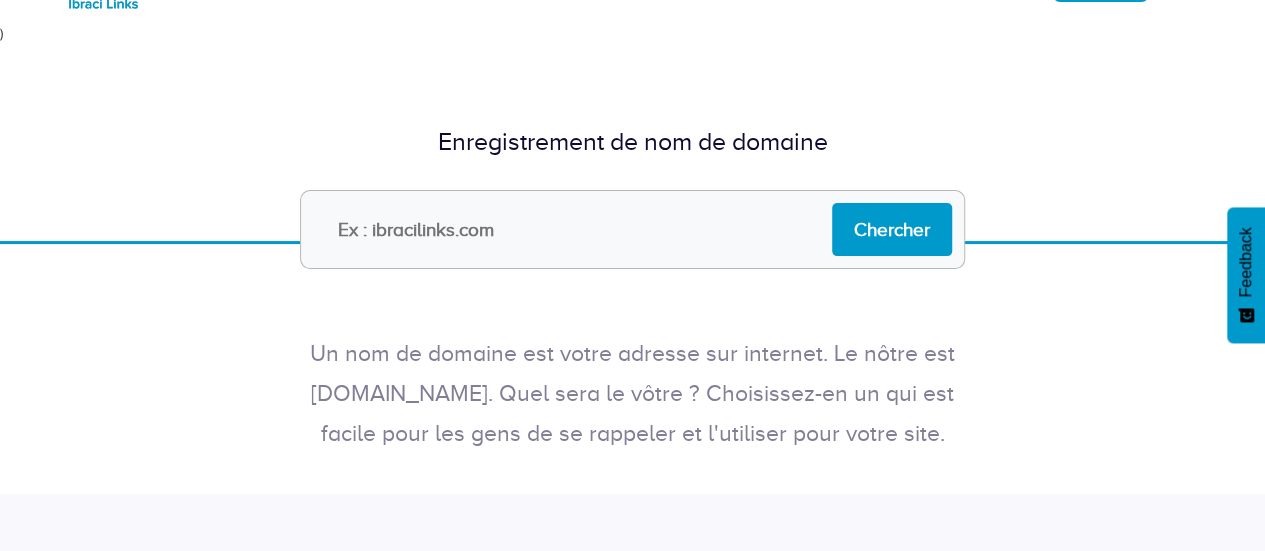 scroll, scrollTop: 0, scrollLeft: 0, axis: both 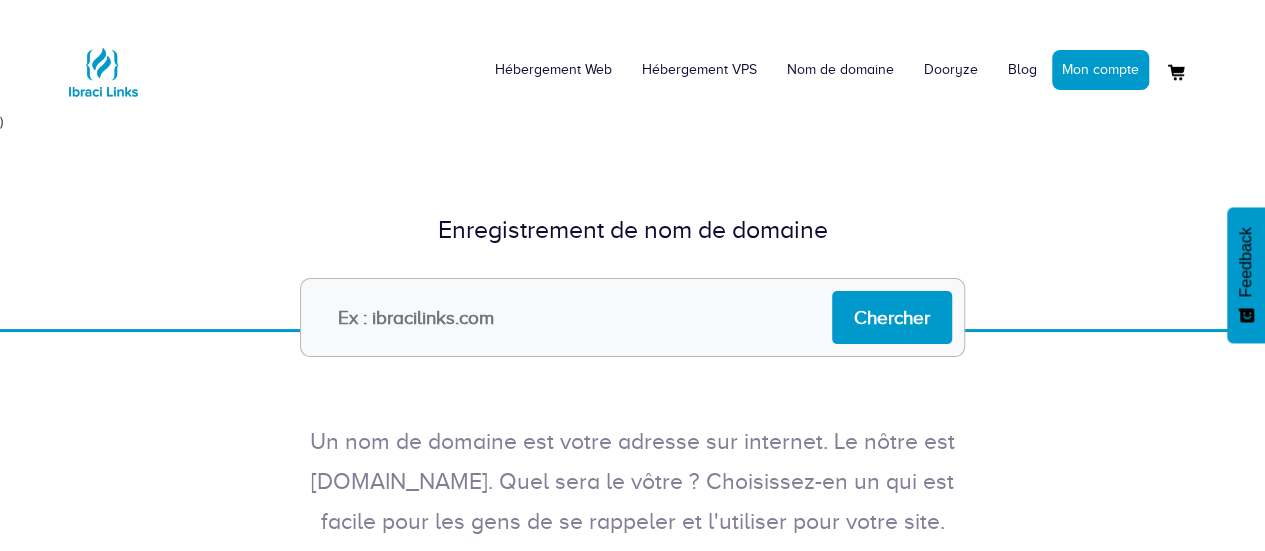 click at bounding box center (632, 317) 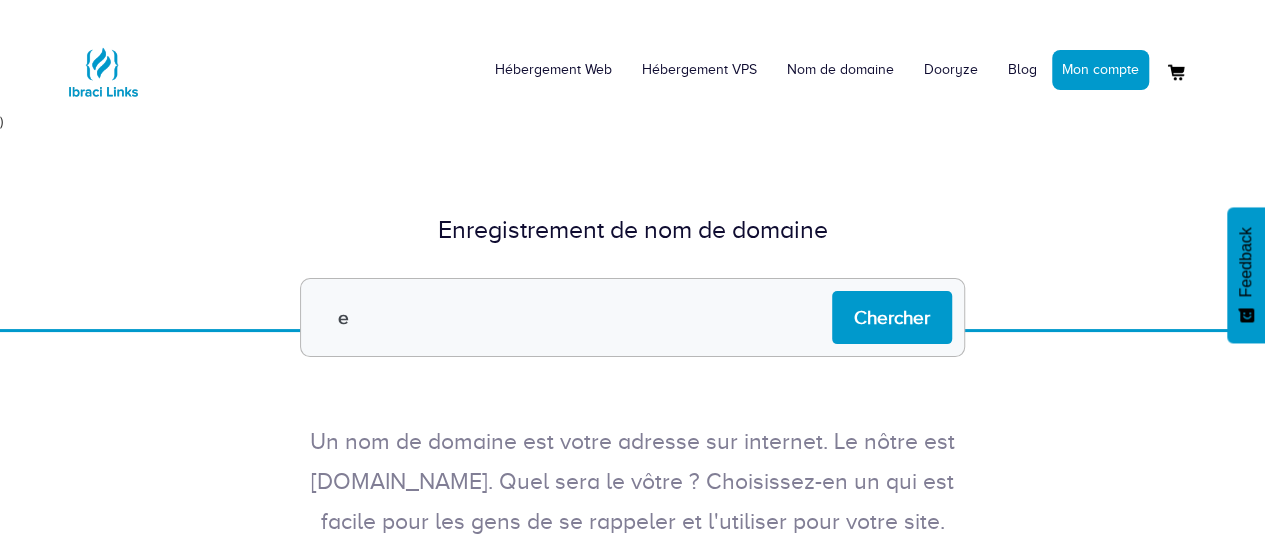 type on "eloko" 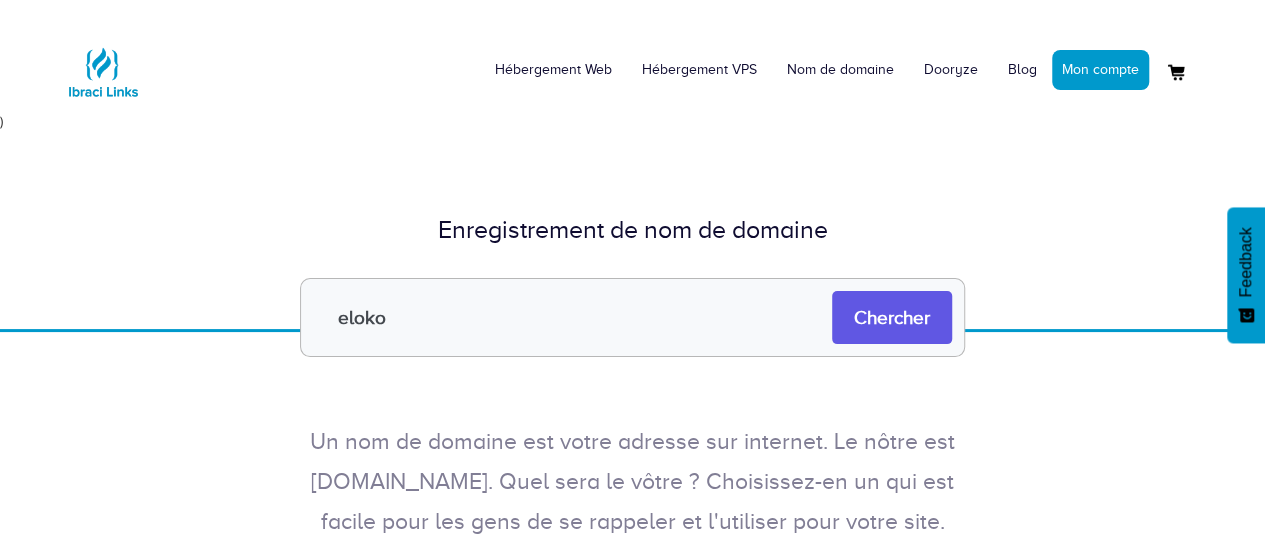 click on "Chercher" at bounding box center [892, 317] 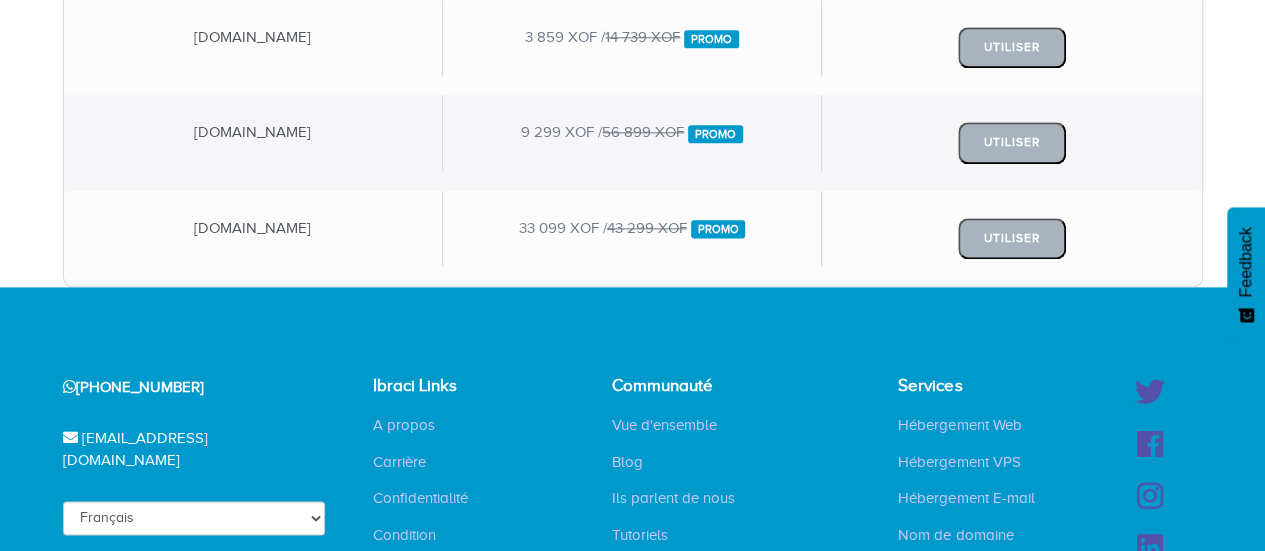 scroll, scrollTop: 1200, scrollLeft: 0, axis: vertical 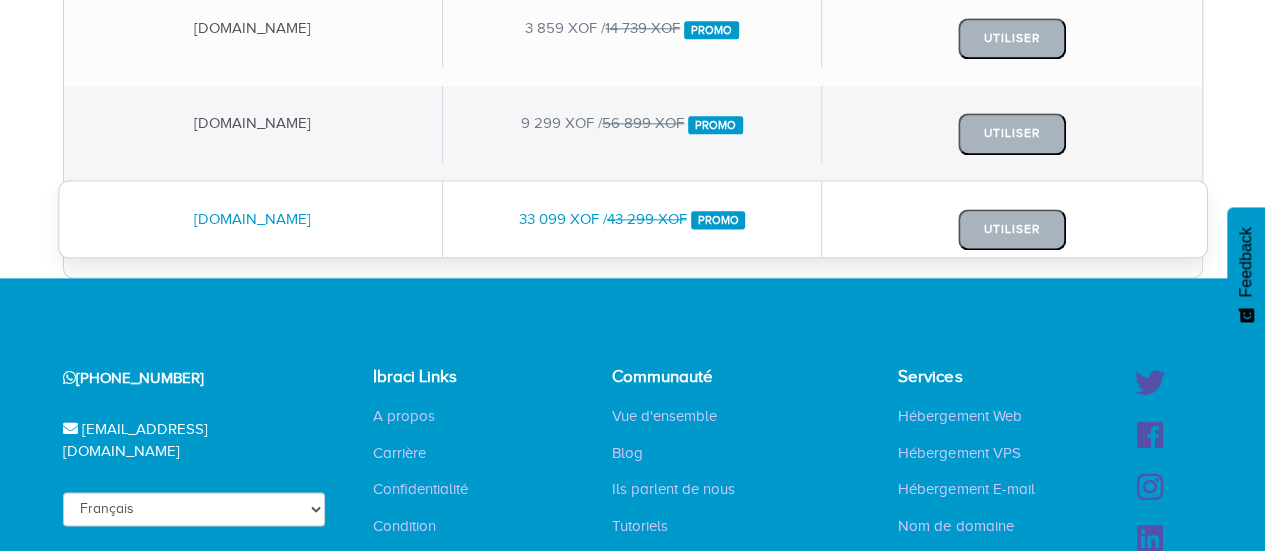 drag, startPoint x: 575, startPoint y: 213, endPoint x: 558, endPoint y: 217, distance: 17.464249 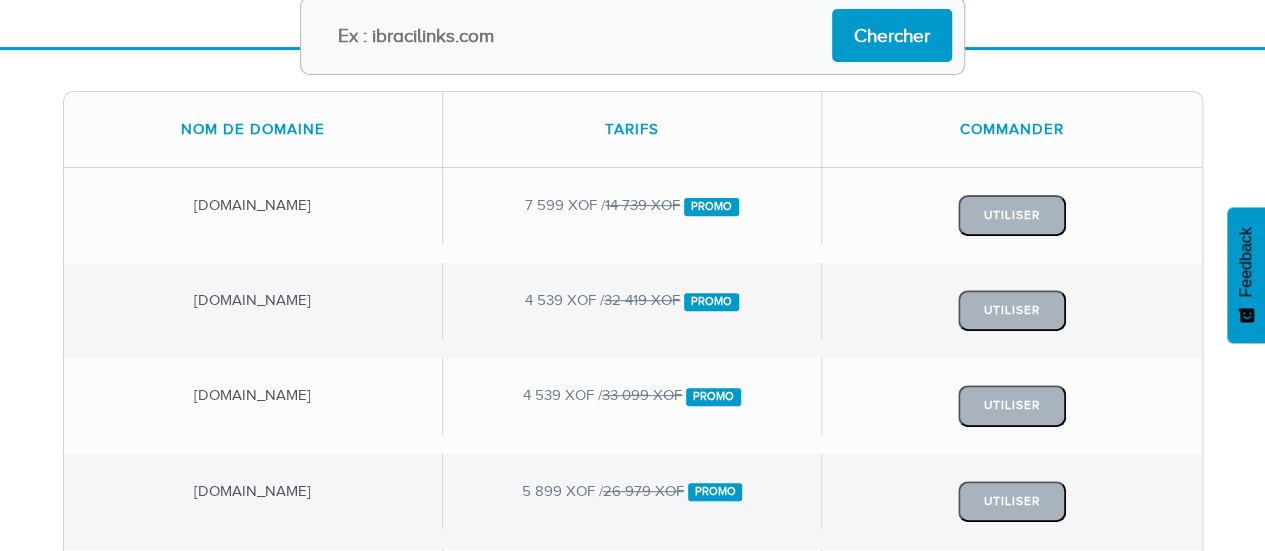 scroll, scrollTop: 100, scrollLeft: 0, axis: vertical 